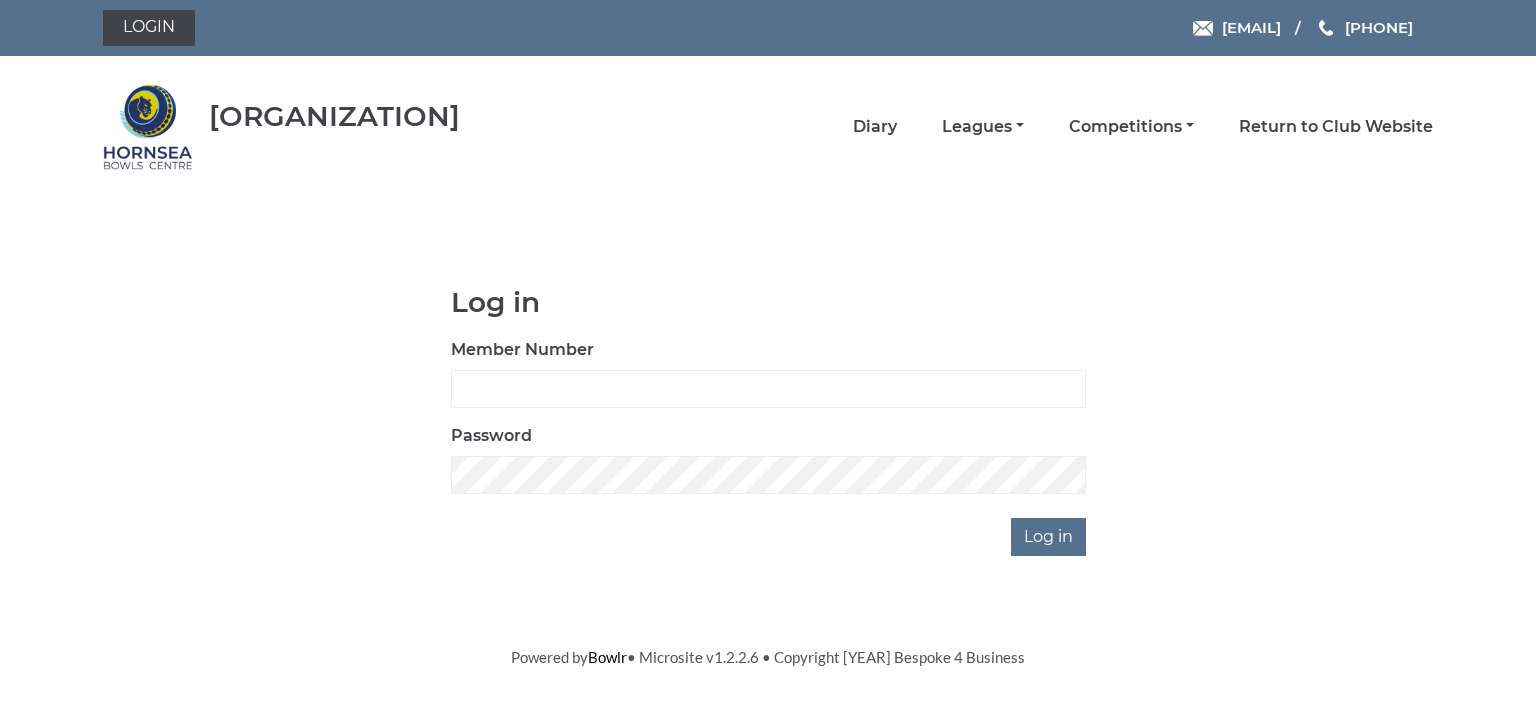 scroll, scrollTop: 0, scrollLeft: 0, axis: both 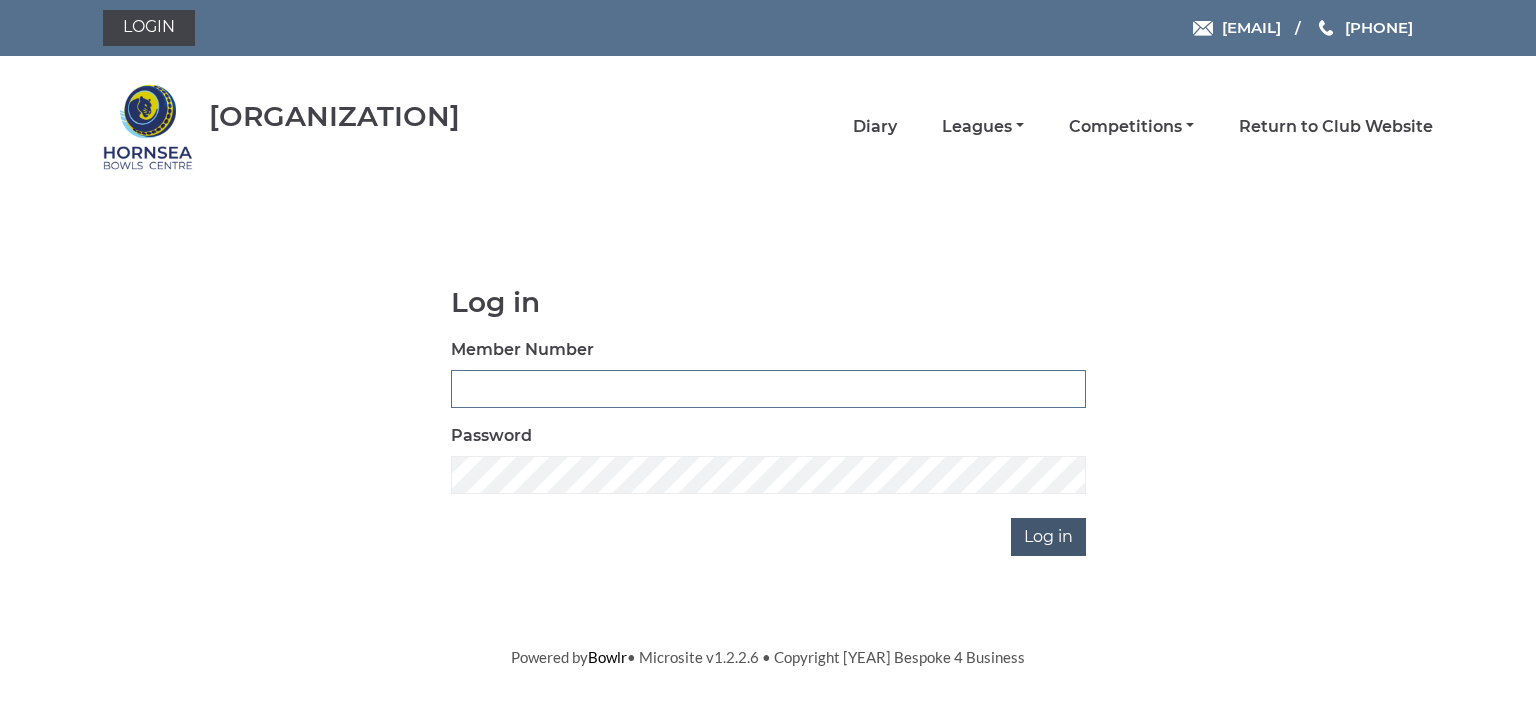 type on "[NUMBER]" 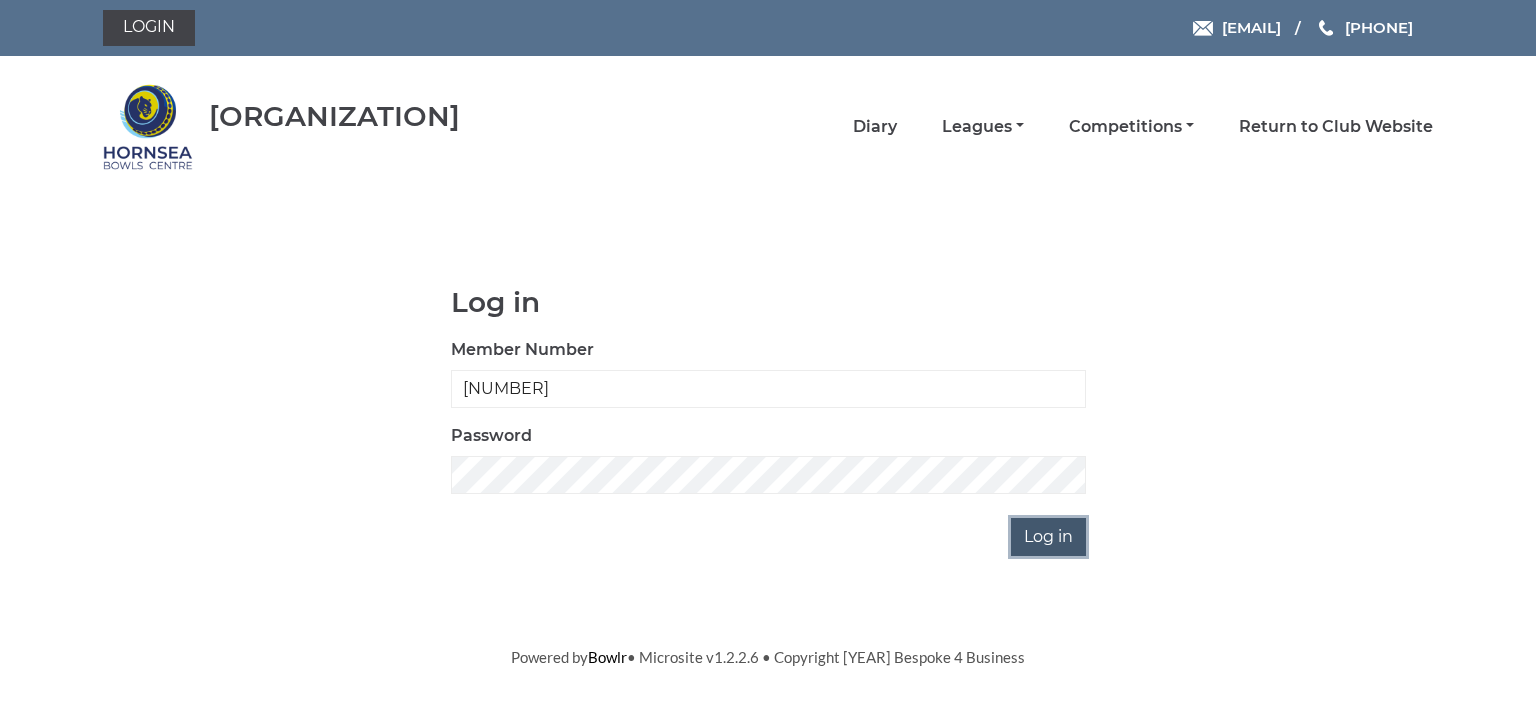 click on "Log in" at bounding box center (1048, 537) 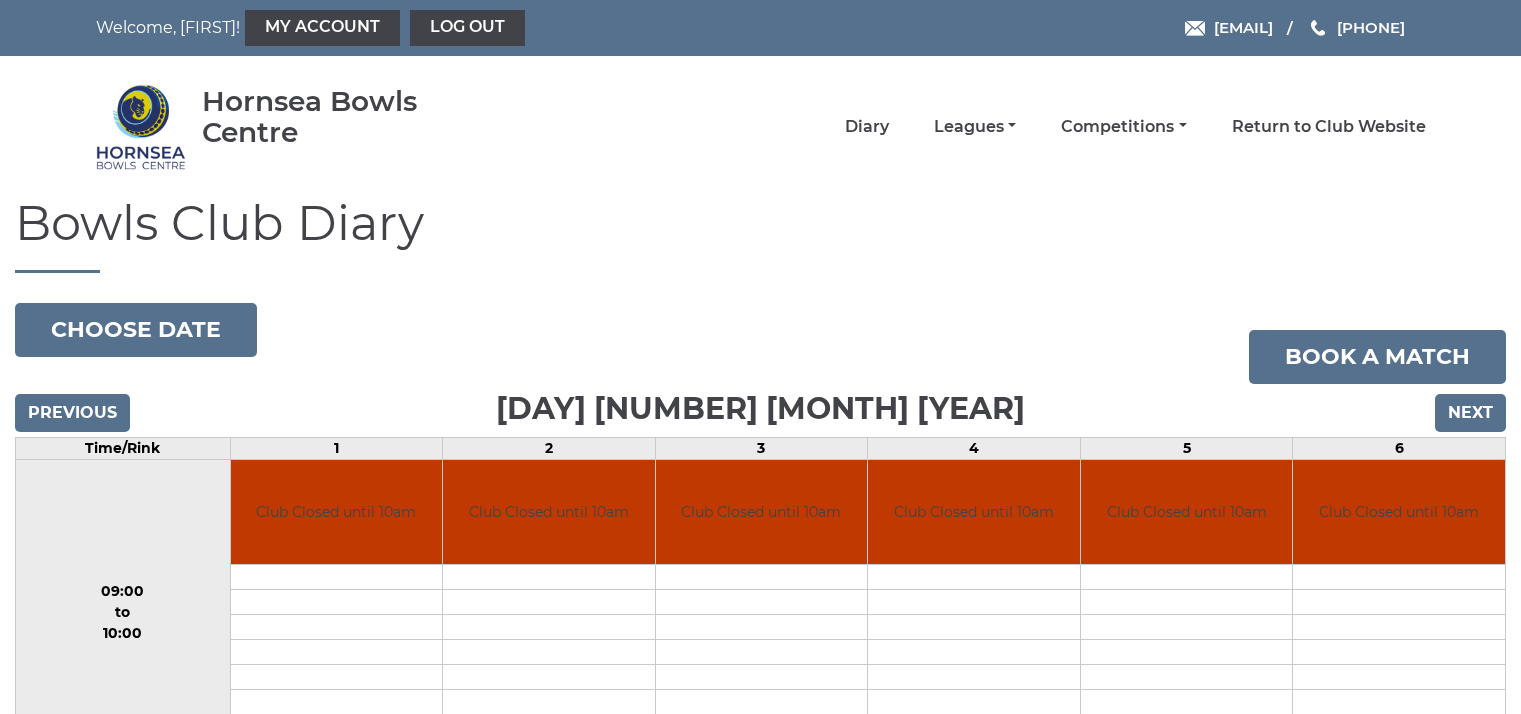 scroll, scrollTop: 0, scrollLeft: 0, axis: both 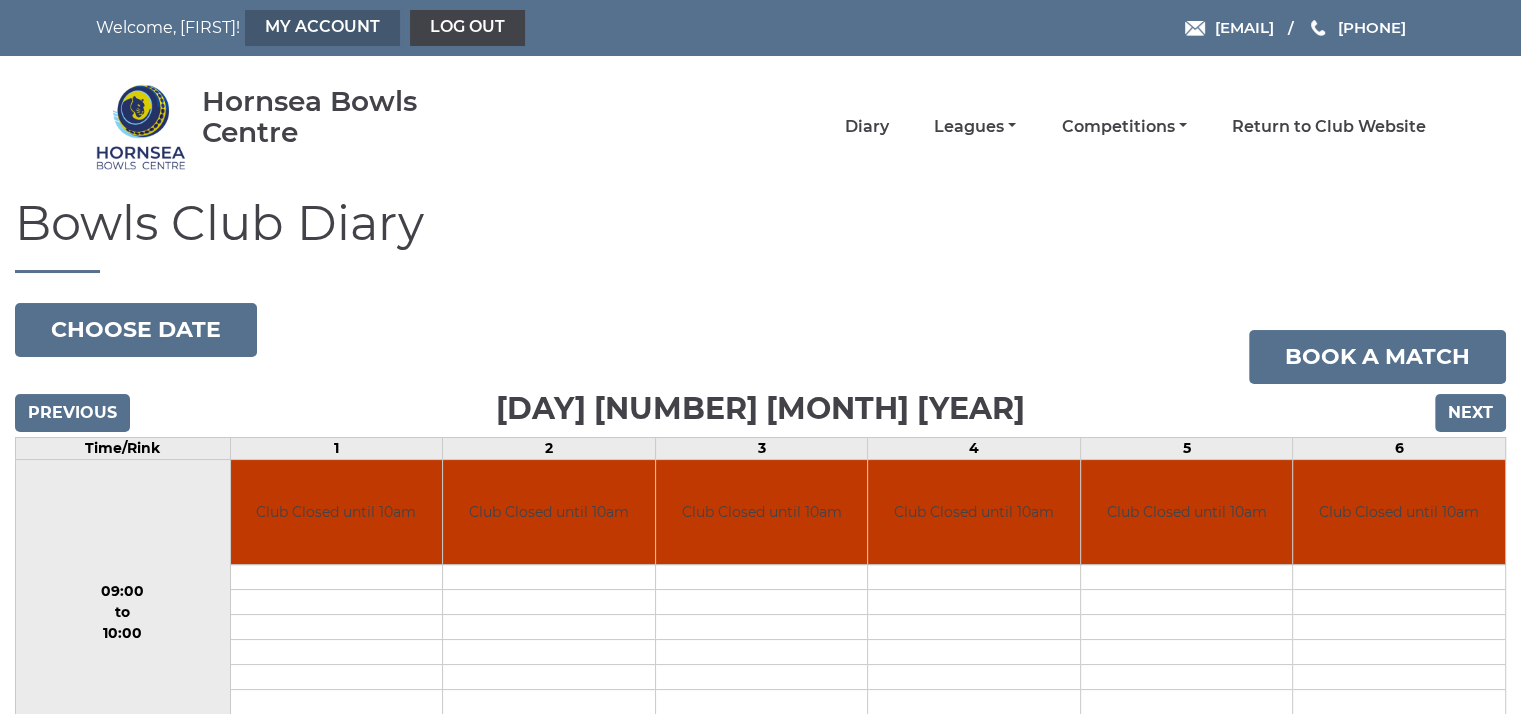 click on "My Account" at bounding box center (322, 28) 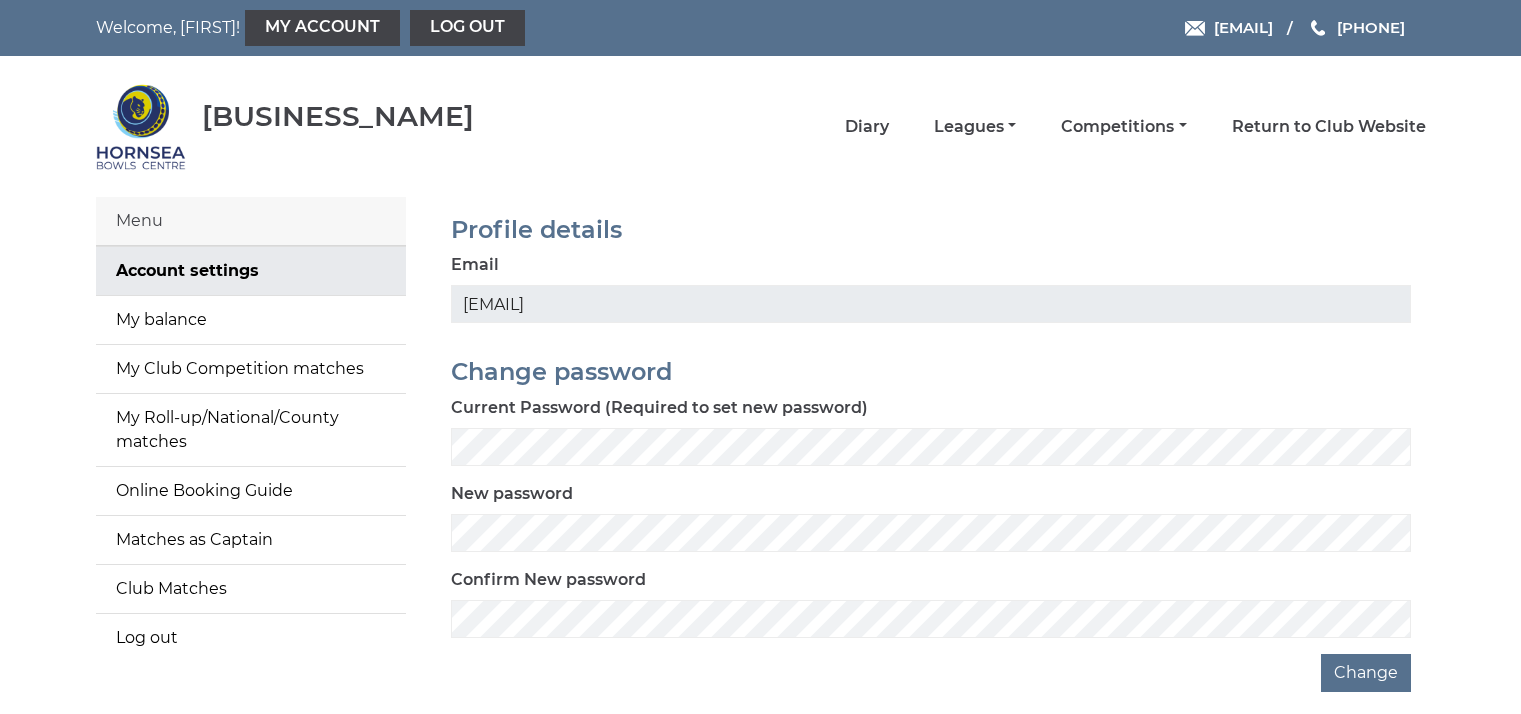 scroll, scrollTop: 0, scrollLeft: 0, axis: both 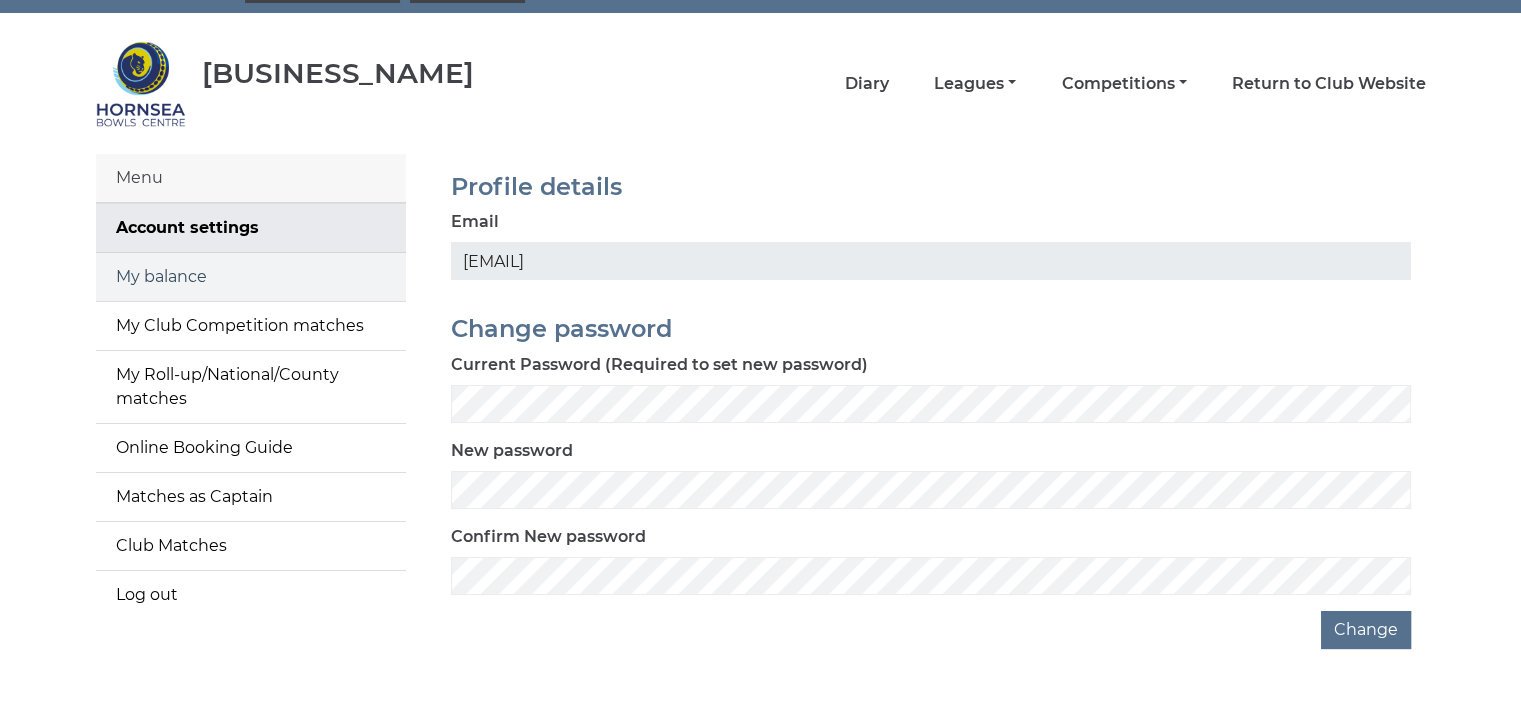 click on "My balance" at bounding box center (251, 277) 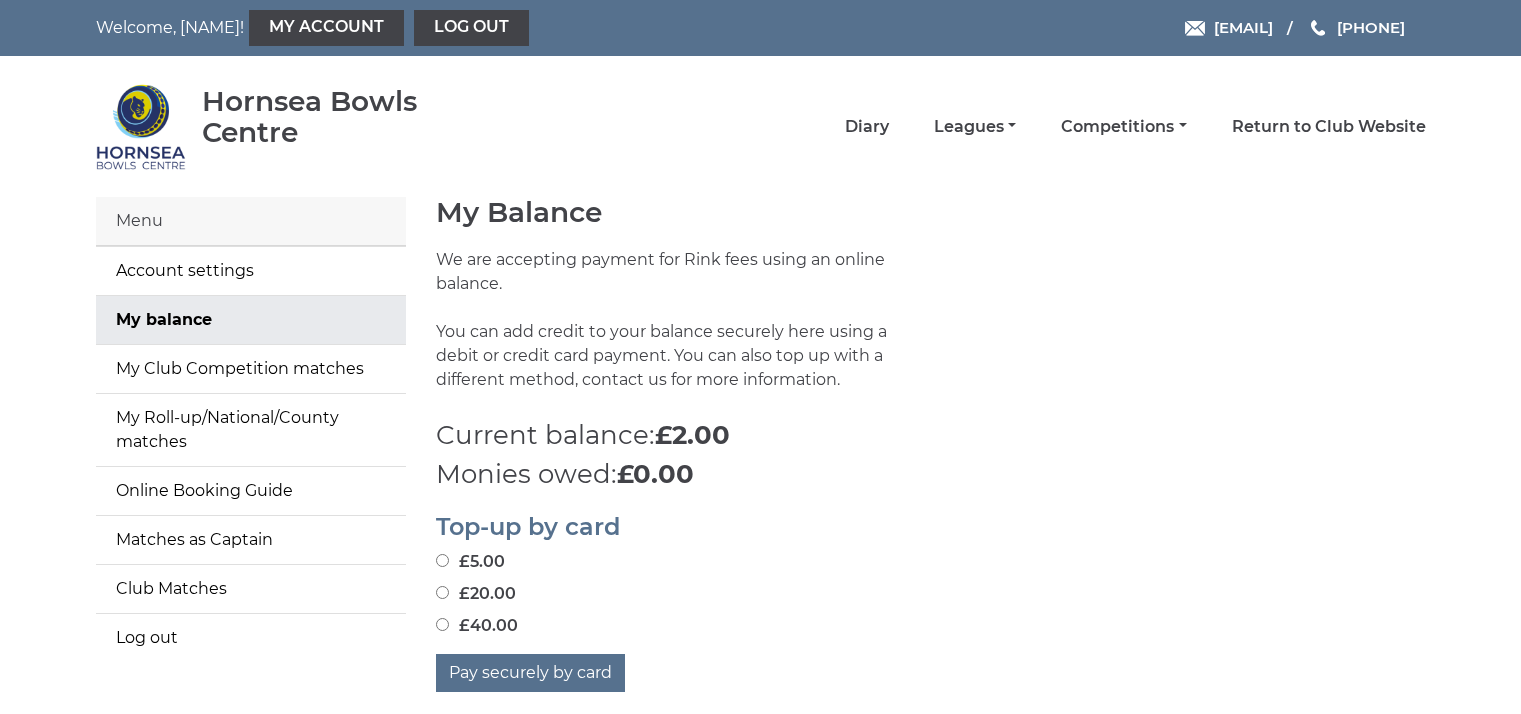 scroll, scrollTop: 0, scrollLeft: 0, axis: both 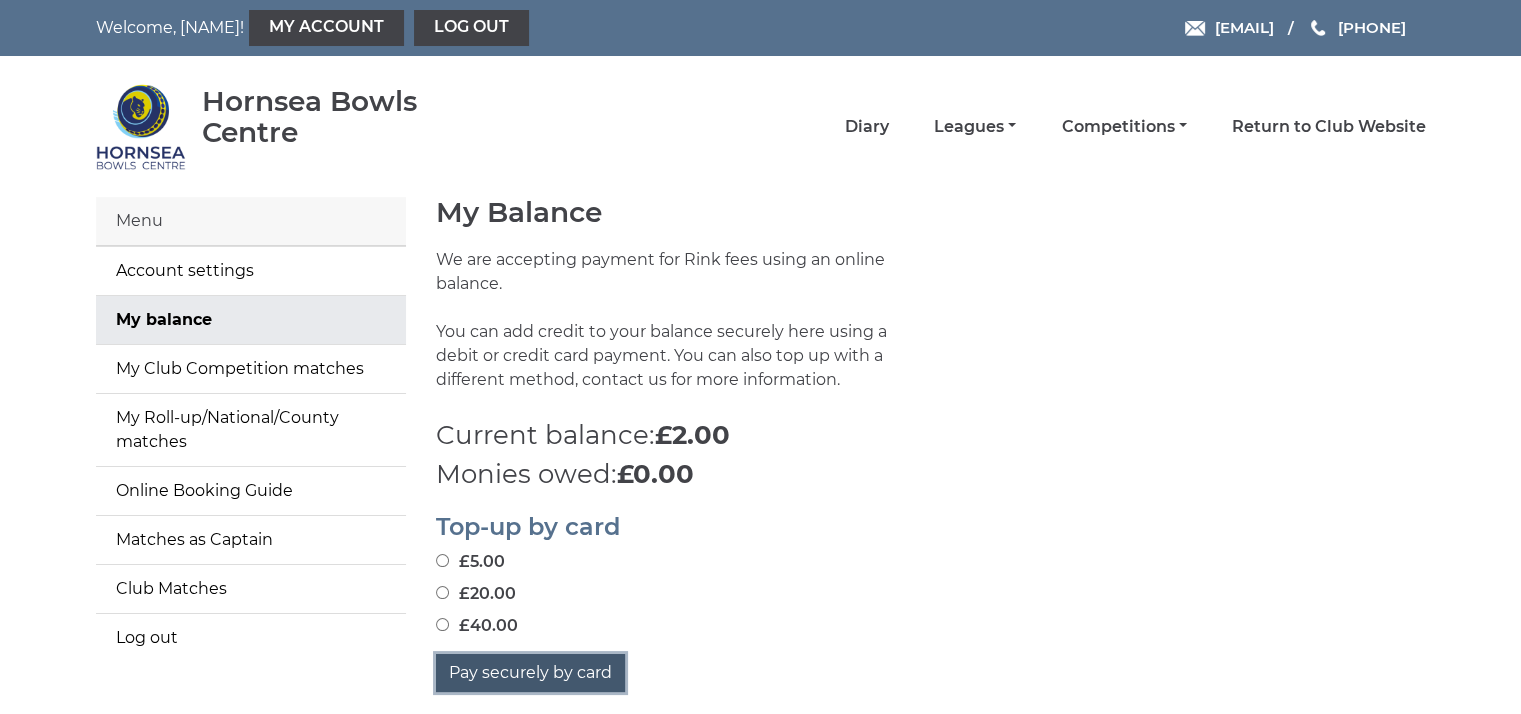 click on "Pay securely by card" at bounding box center [530, 673] 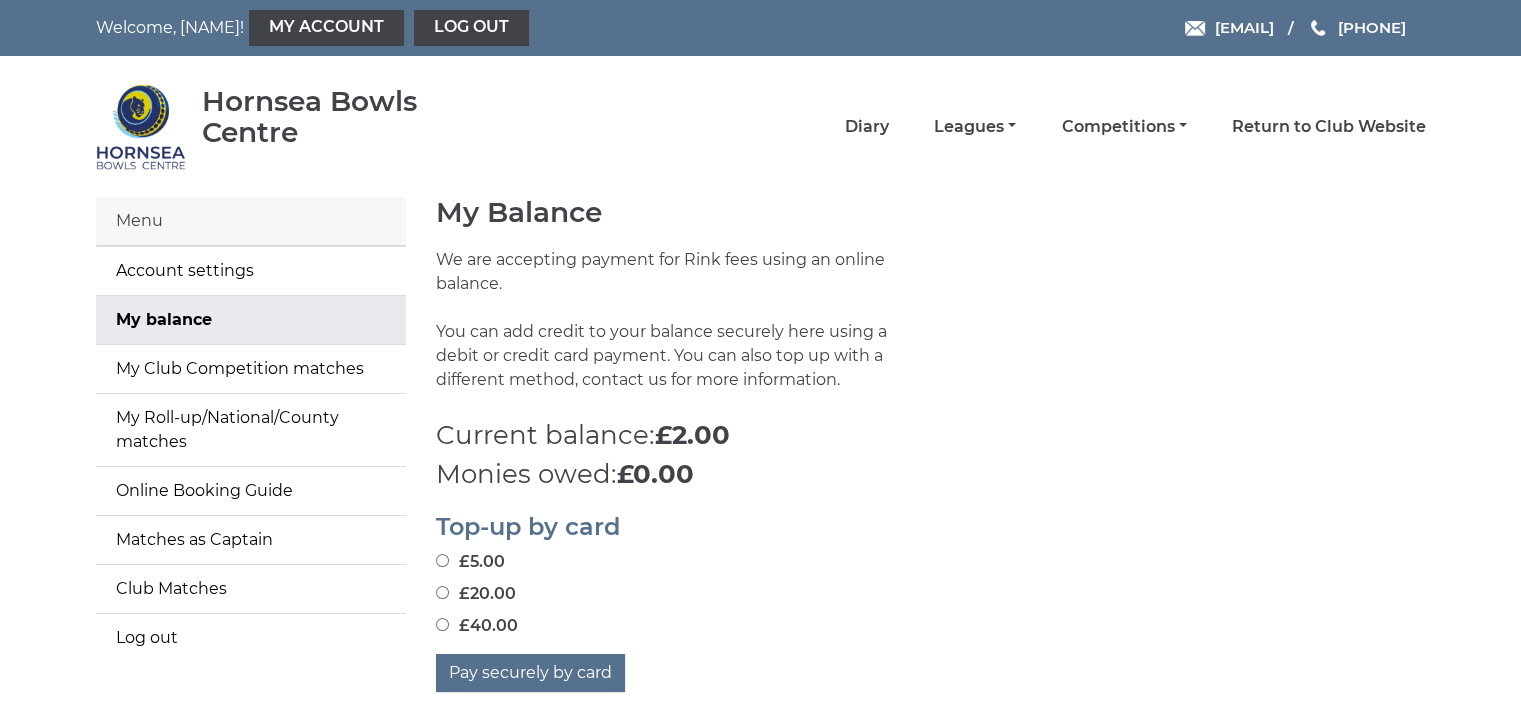 click on "£40.00" at bounding box center (442, 624) 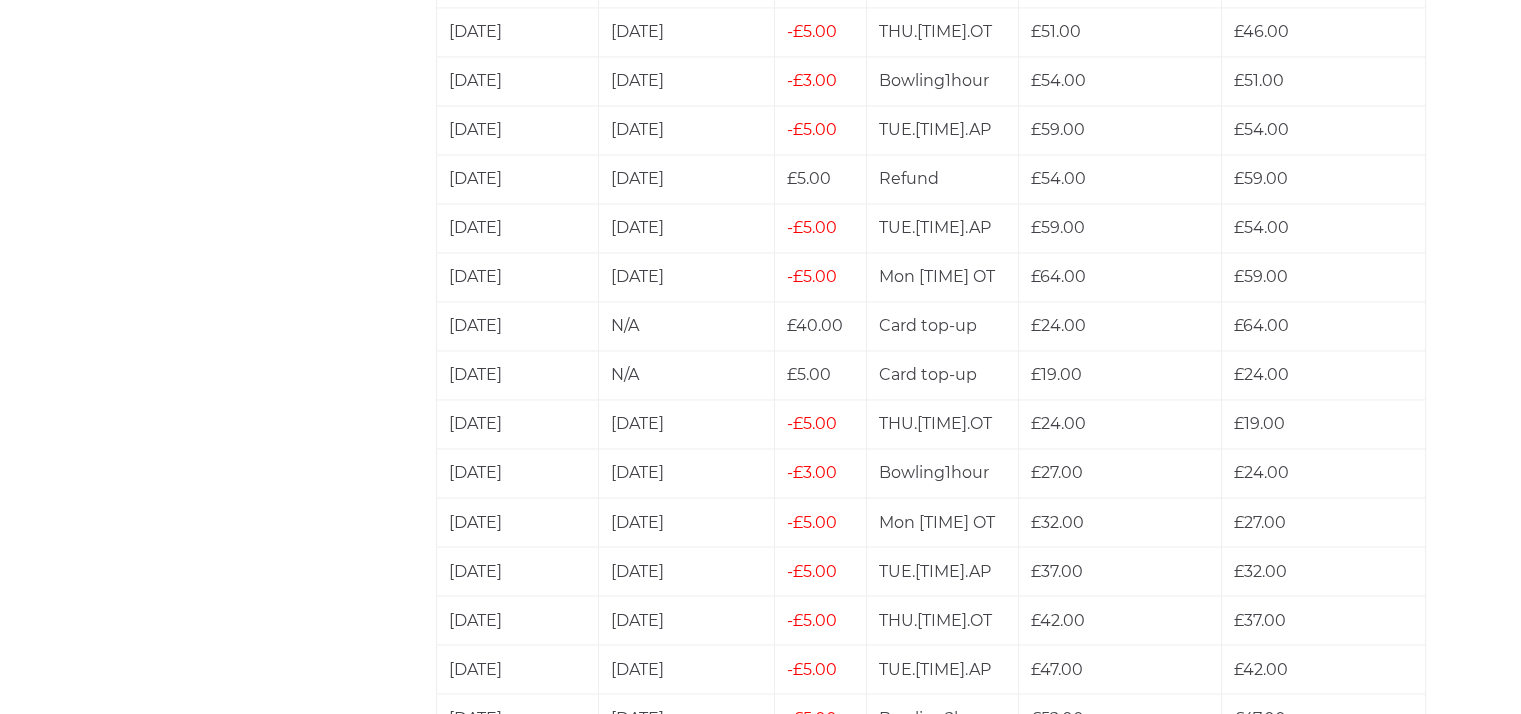 scroll, scrollTop: 3522, scrollLeft: 0, axis: vertical 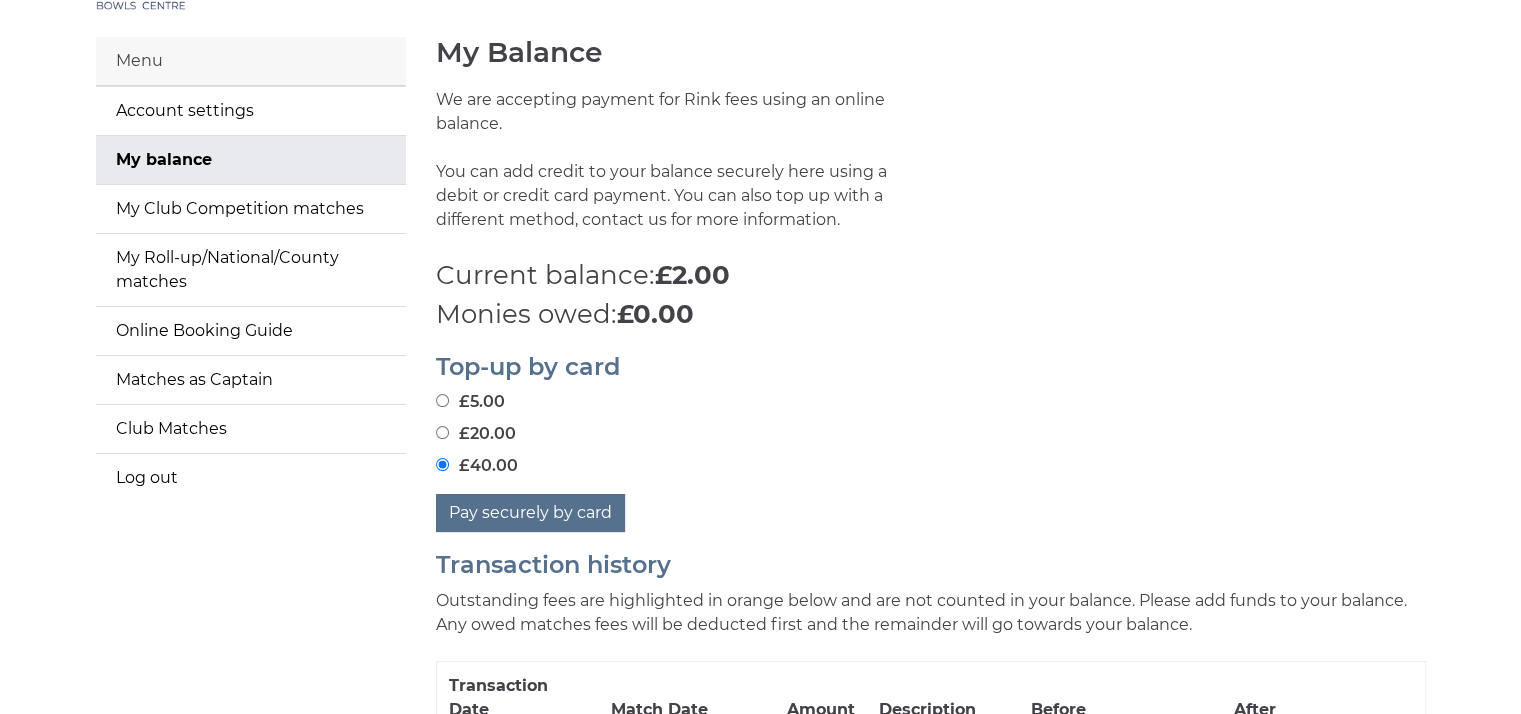 click on "£5.00" at bounding box center [442, 400] 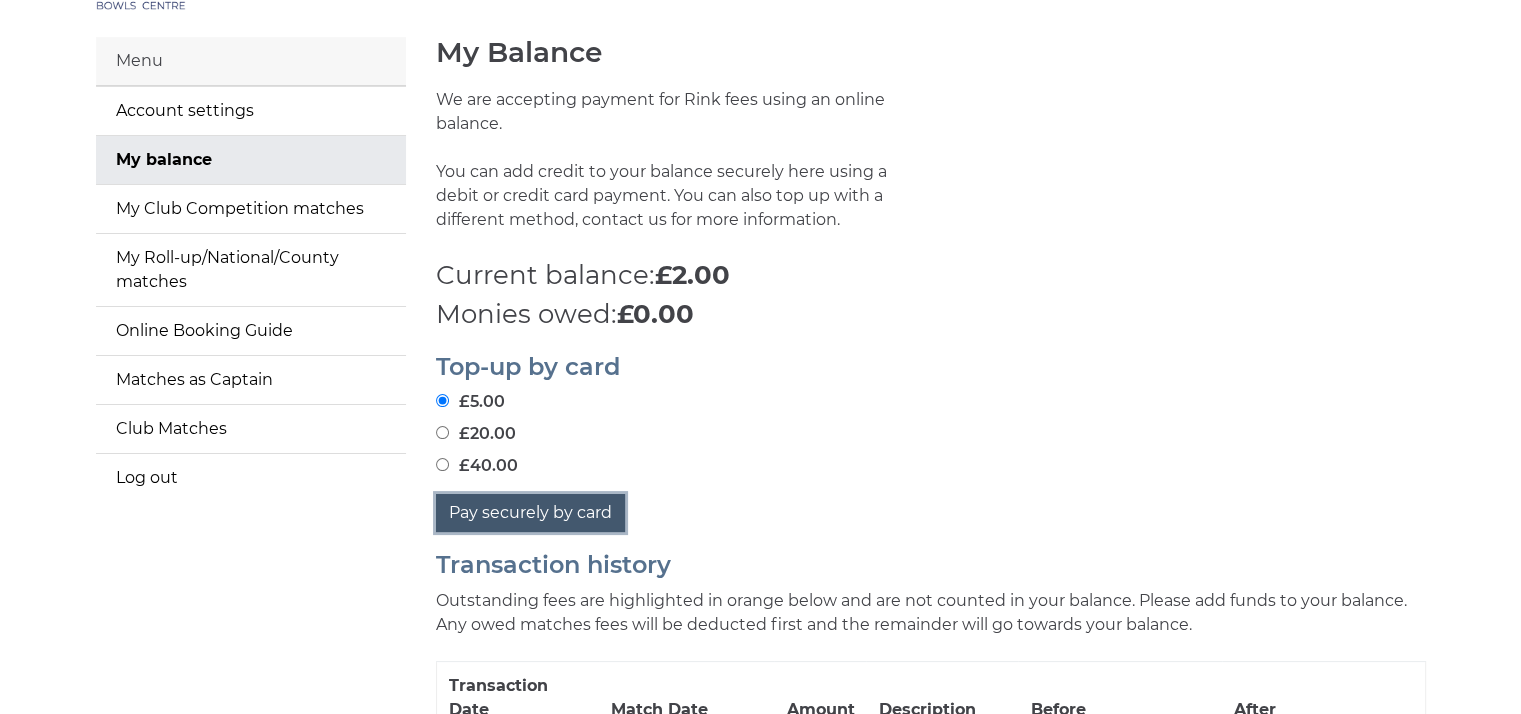 click on "Pay securely by card" at bounding box center (530, 513) 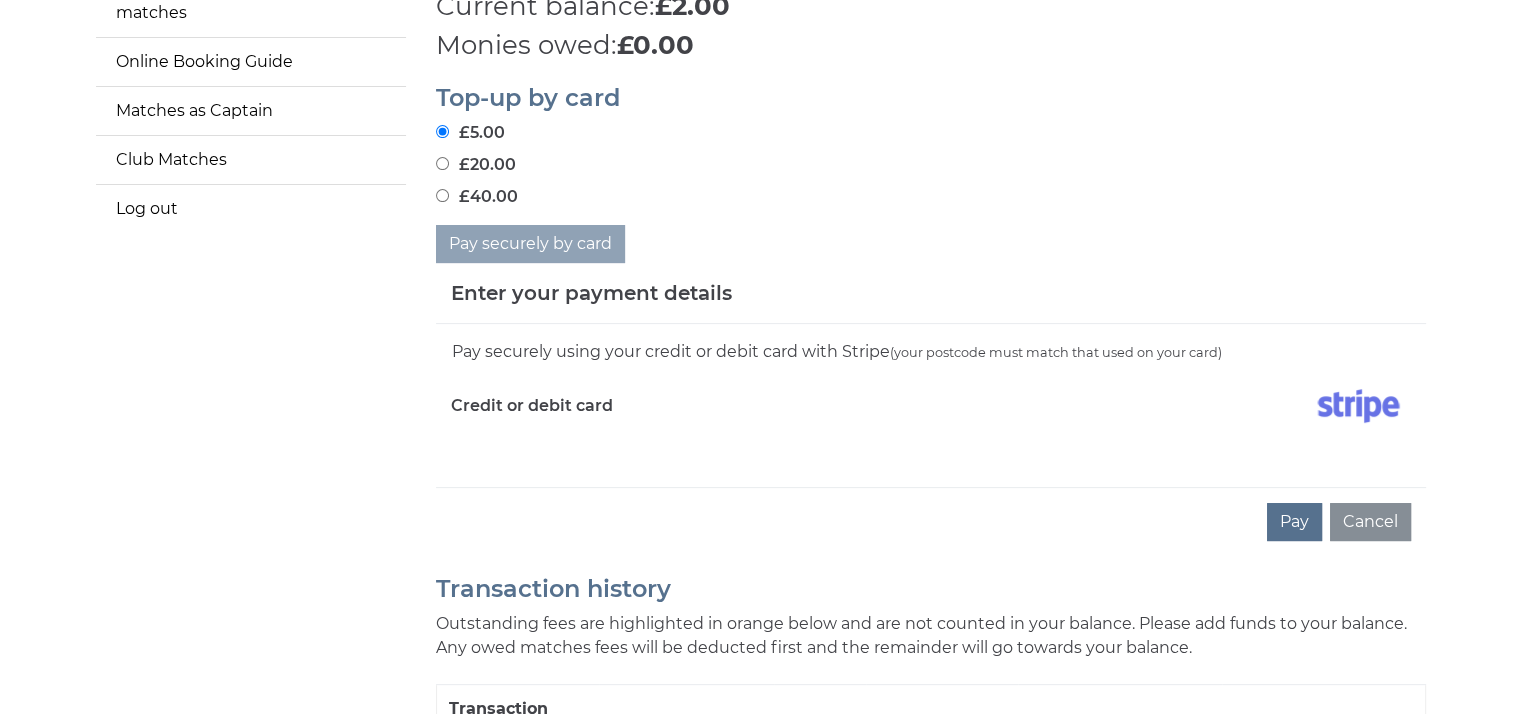 scroll, scrollTop: 450, scrollLeft: 0, axis: vertical 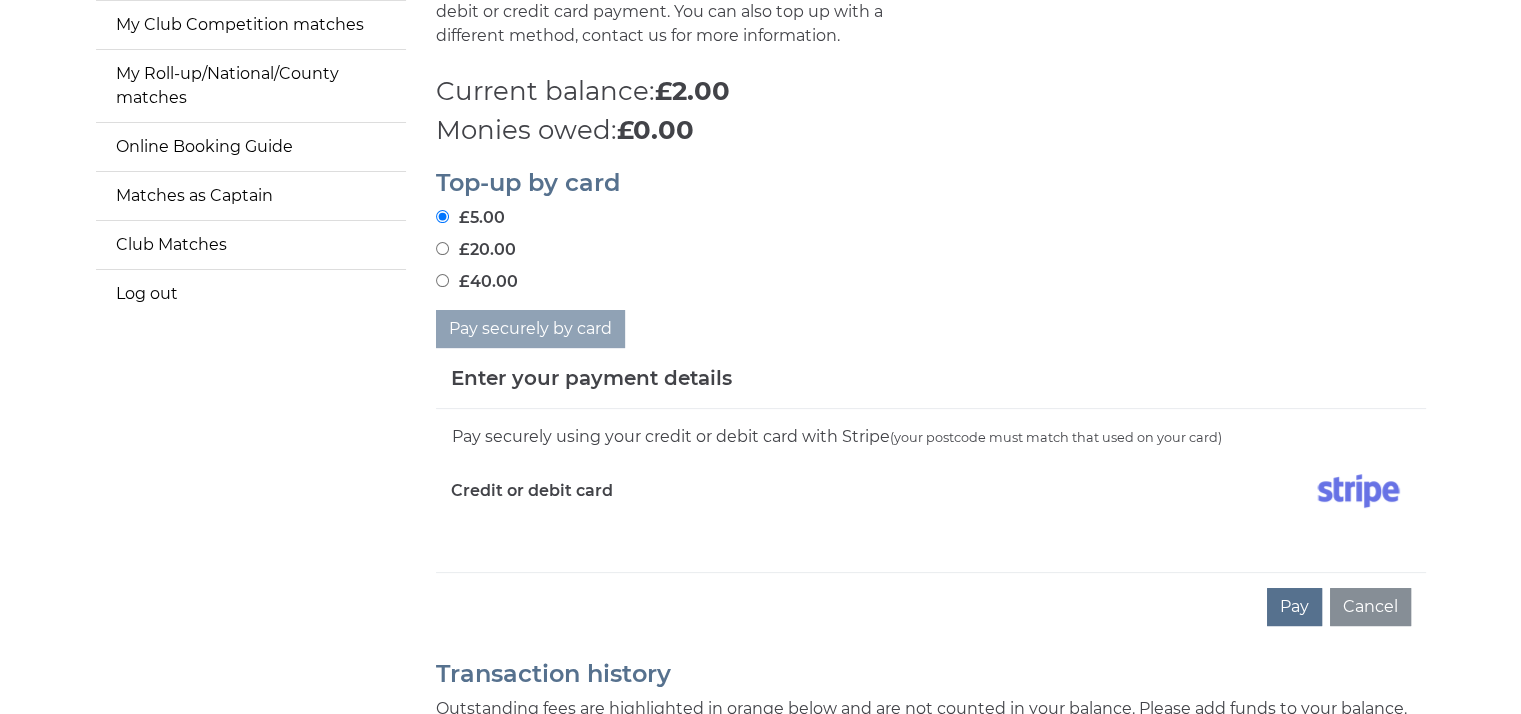 click on "£20.00" at bounding box center (442, 248) 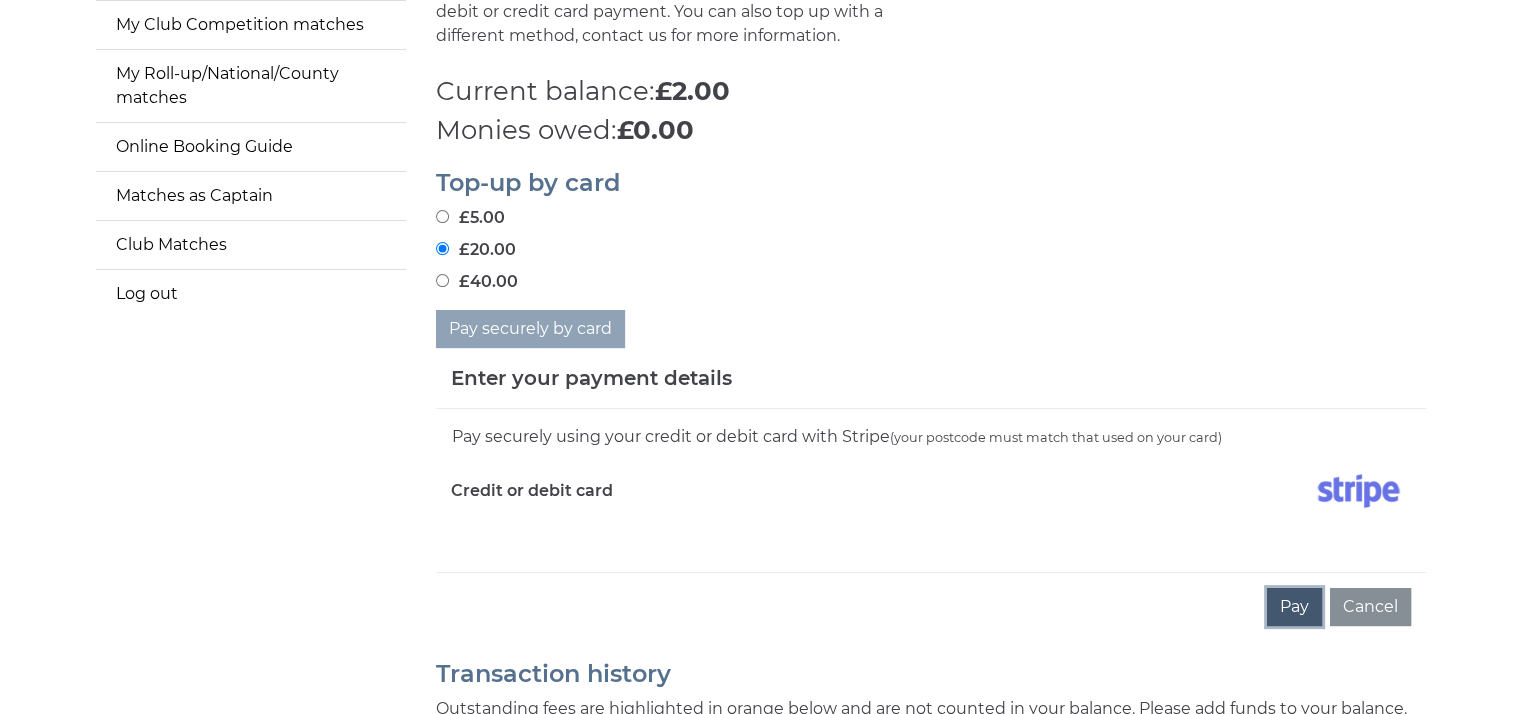 click on "Pay" at bounding box center (1294, 607) 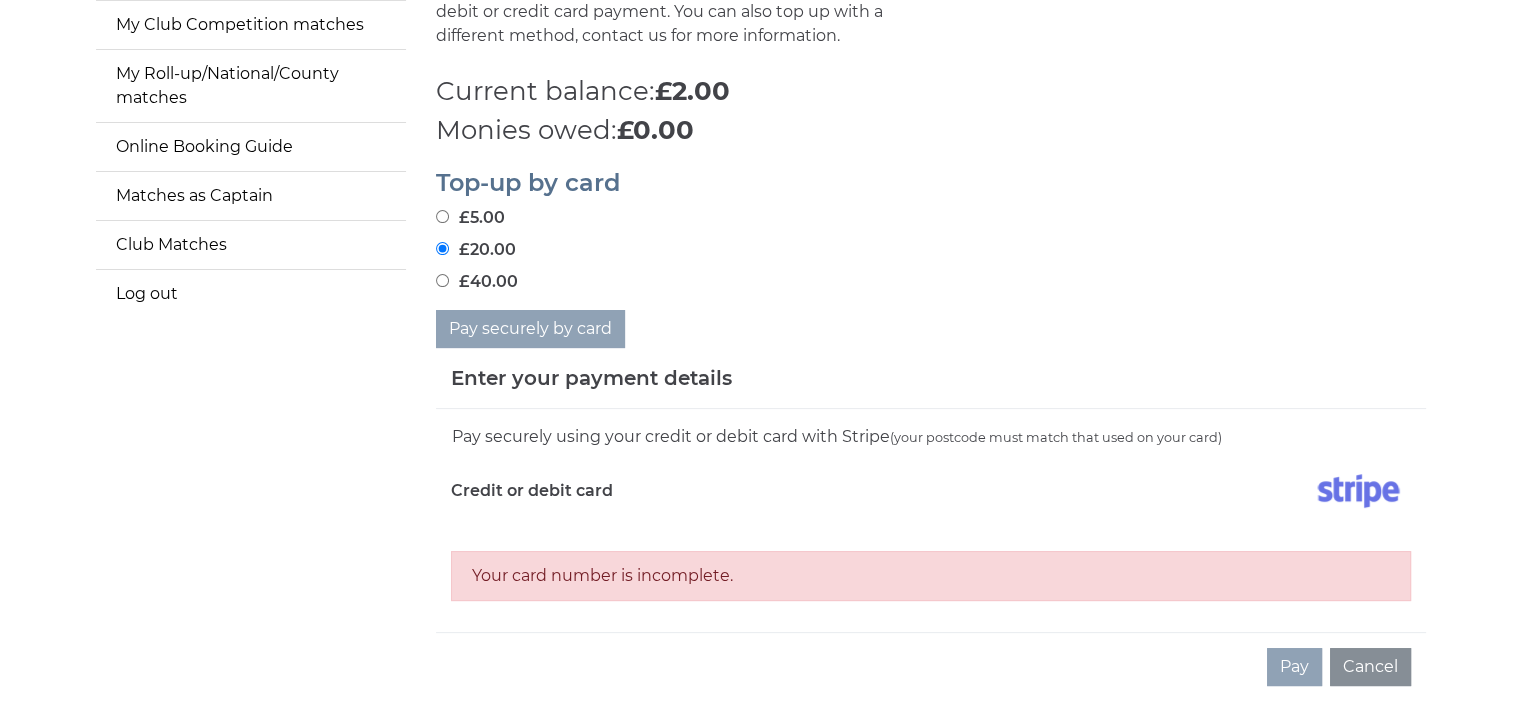 click on "Credit or debit card" at bounding box center (683, 495) 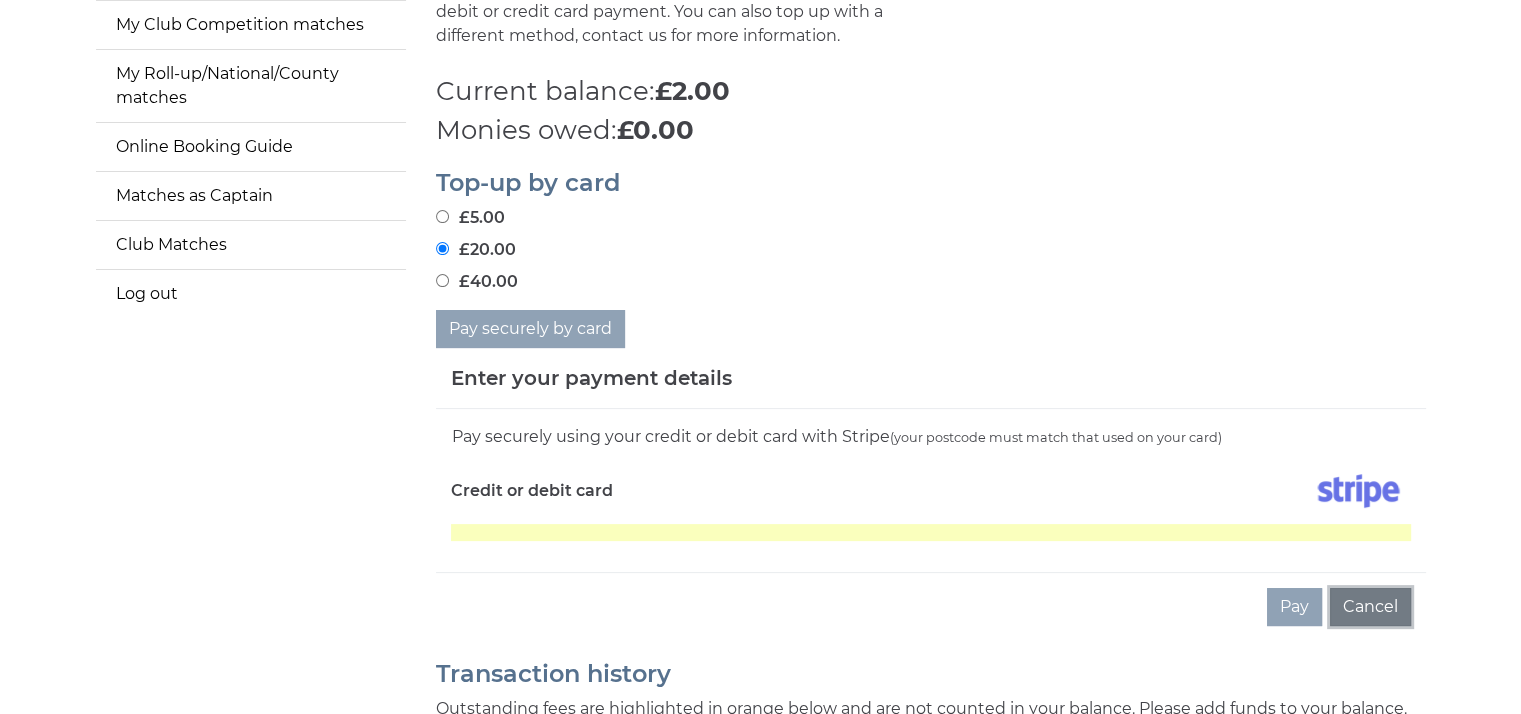 click on "Cancel" at bounding box center (1370, 607) 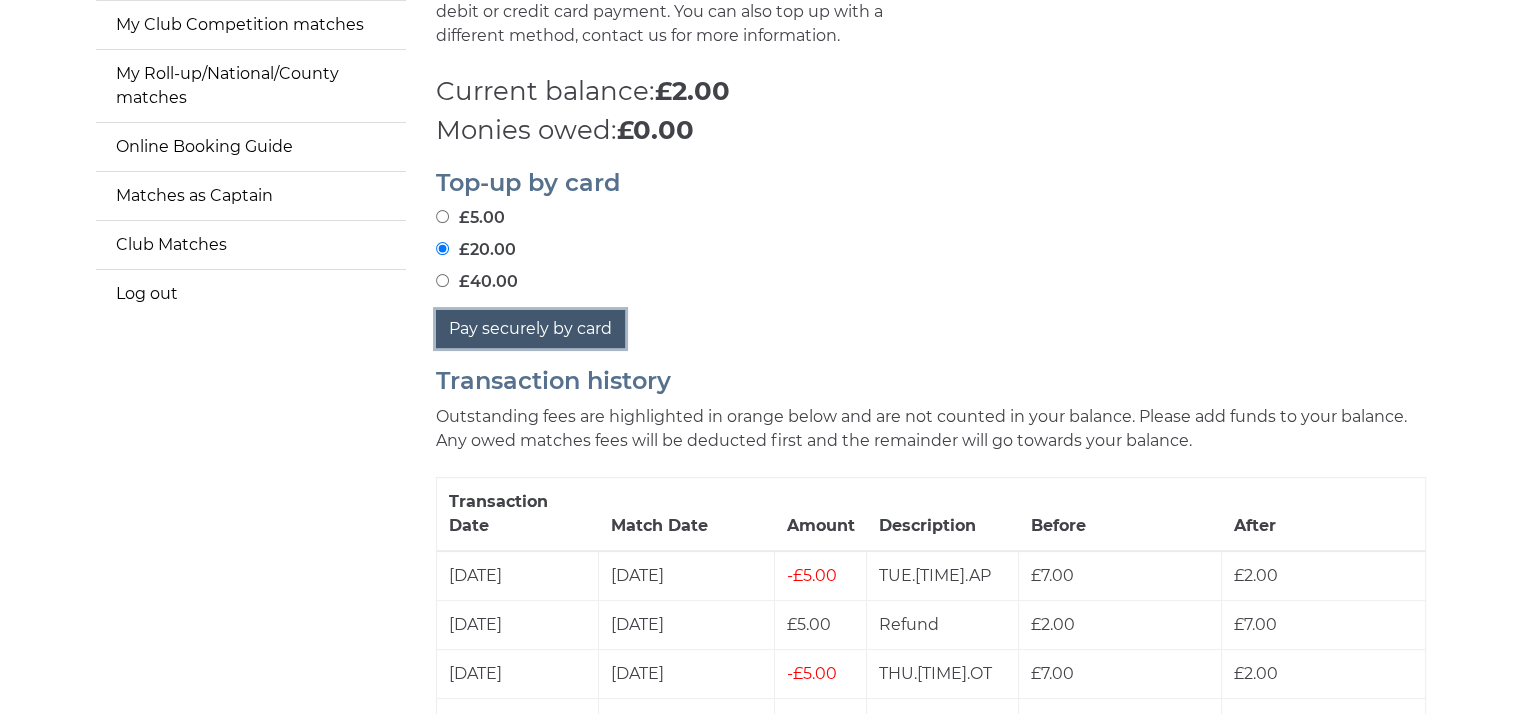 click on "Pay securely by card" at bounding box center (530, 329) 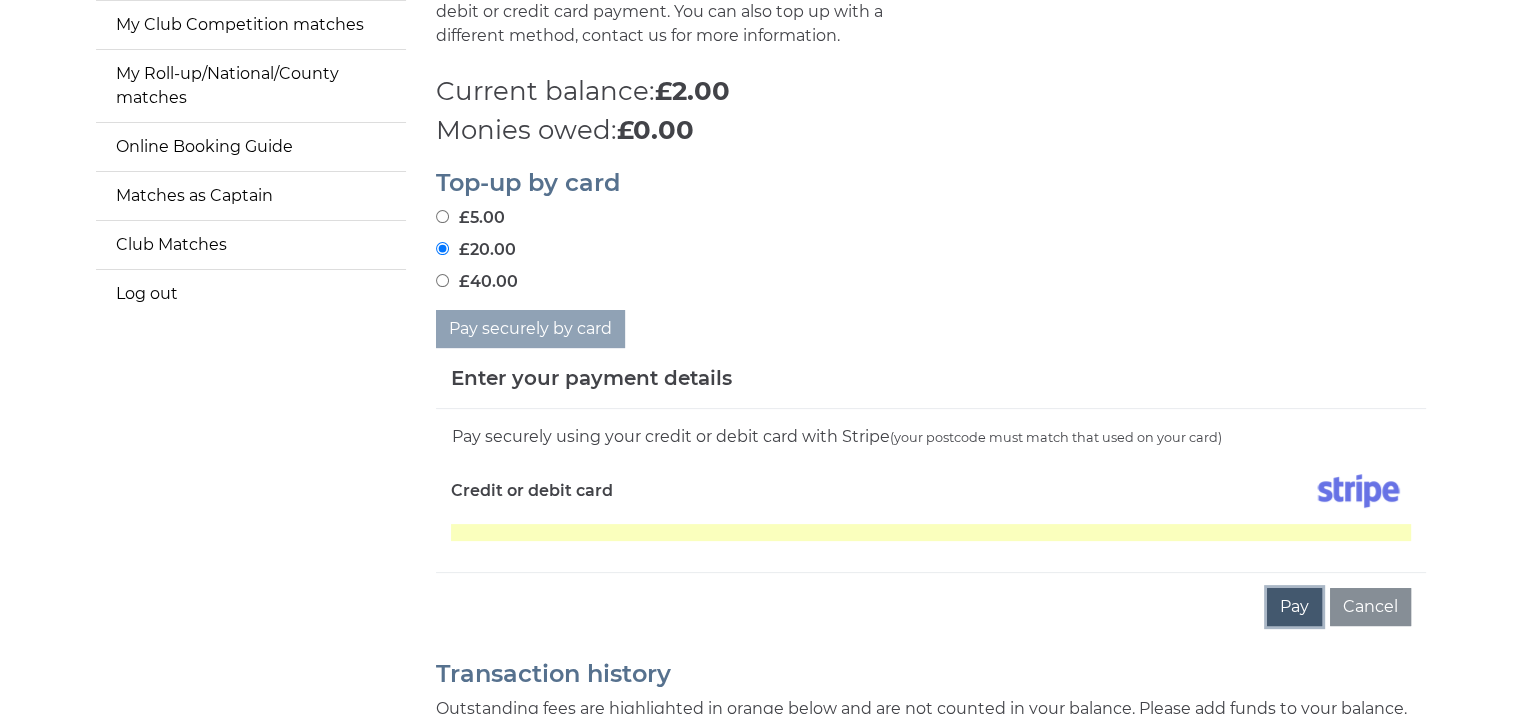 click on "Pay" at bounding box center [1294, 607] 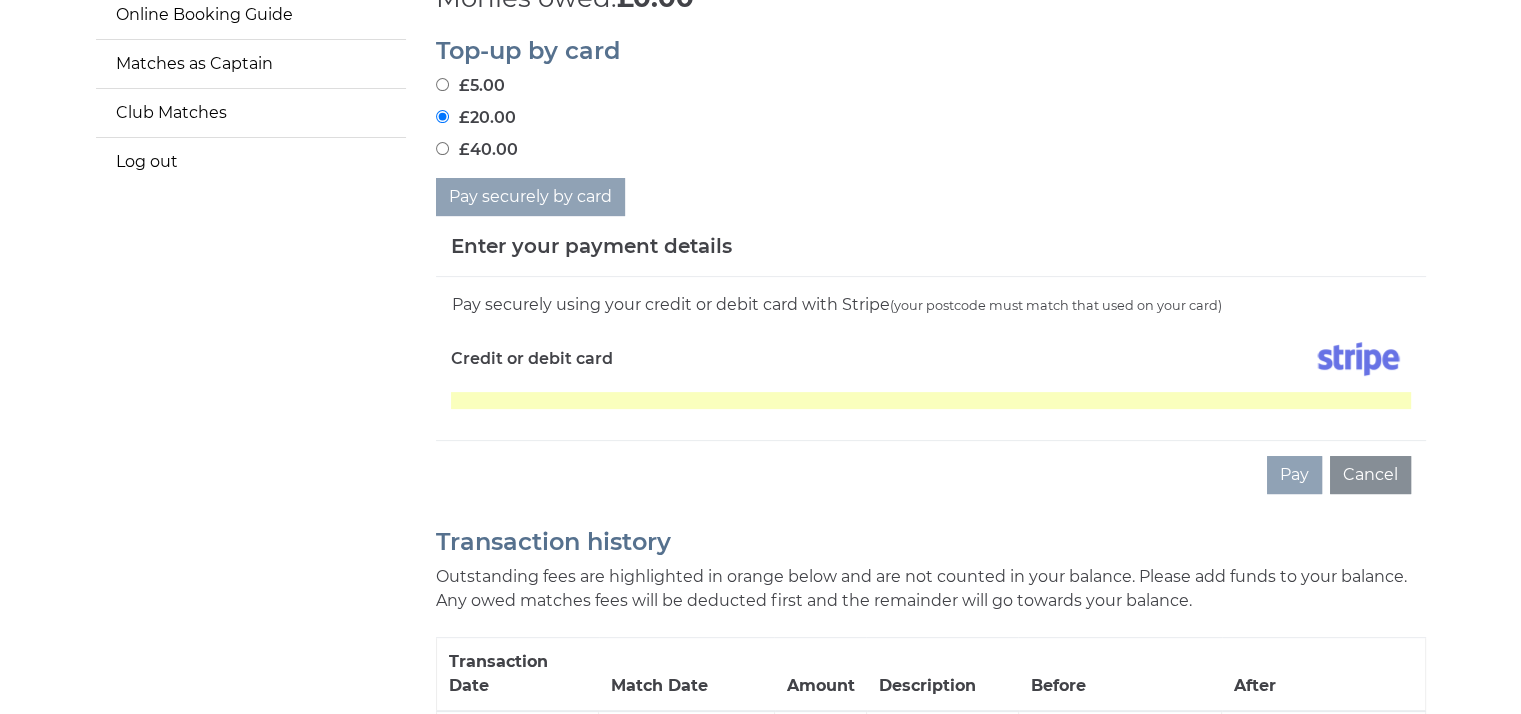 scroll, scrollTop: 504, scrollLeft: 0, axis: vertical 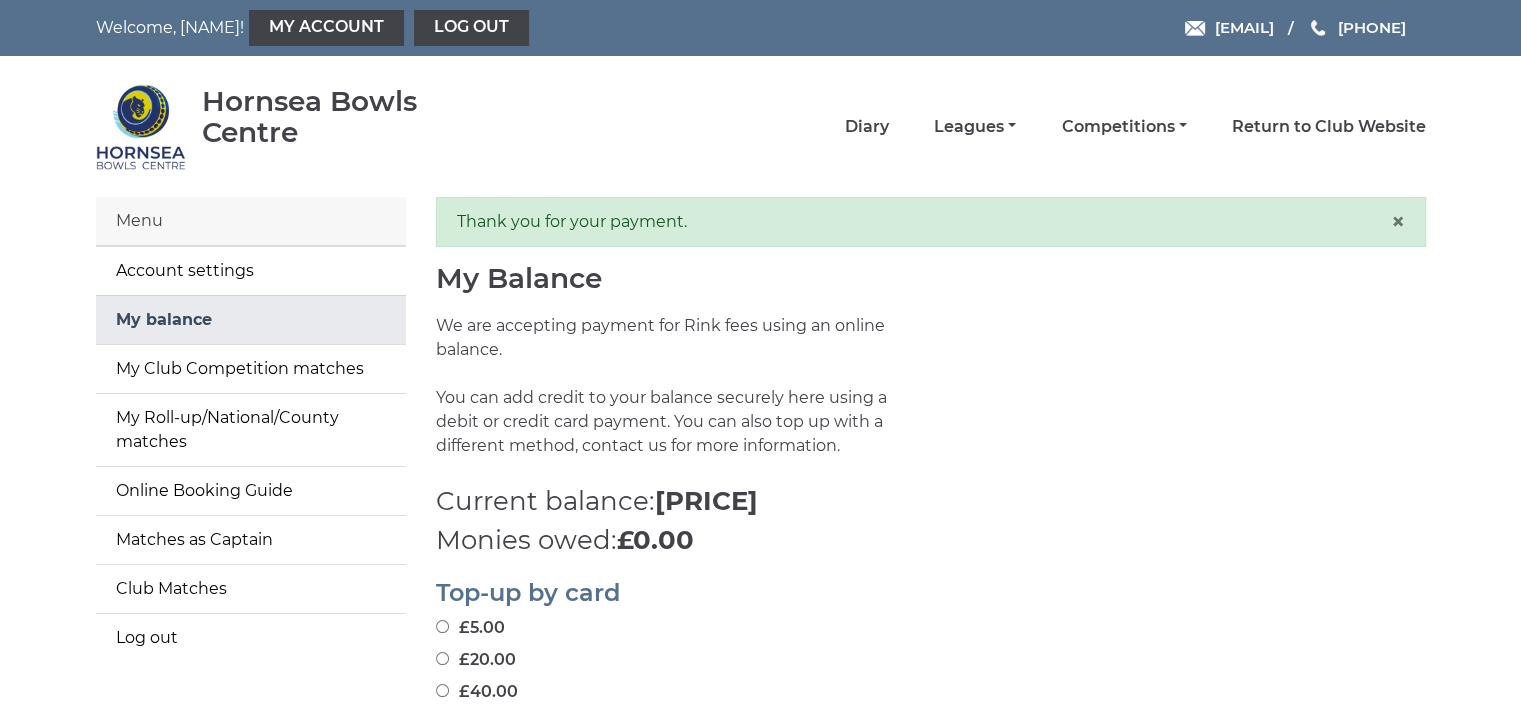 click on "My balance" at bounding box center (251, 320) 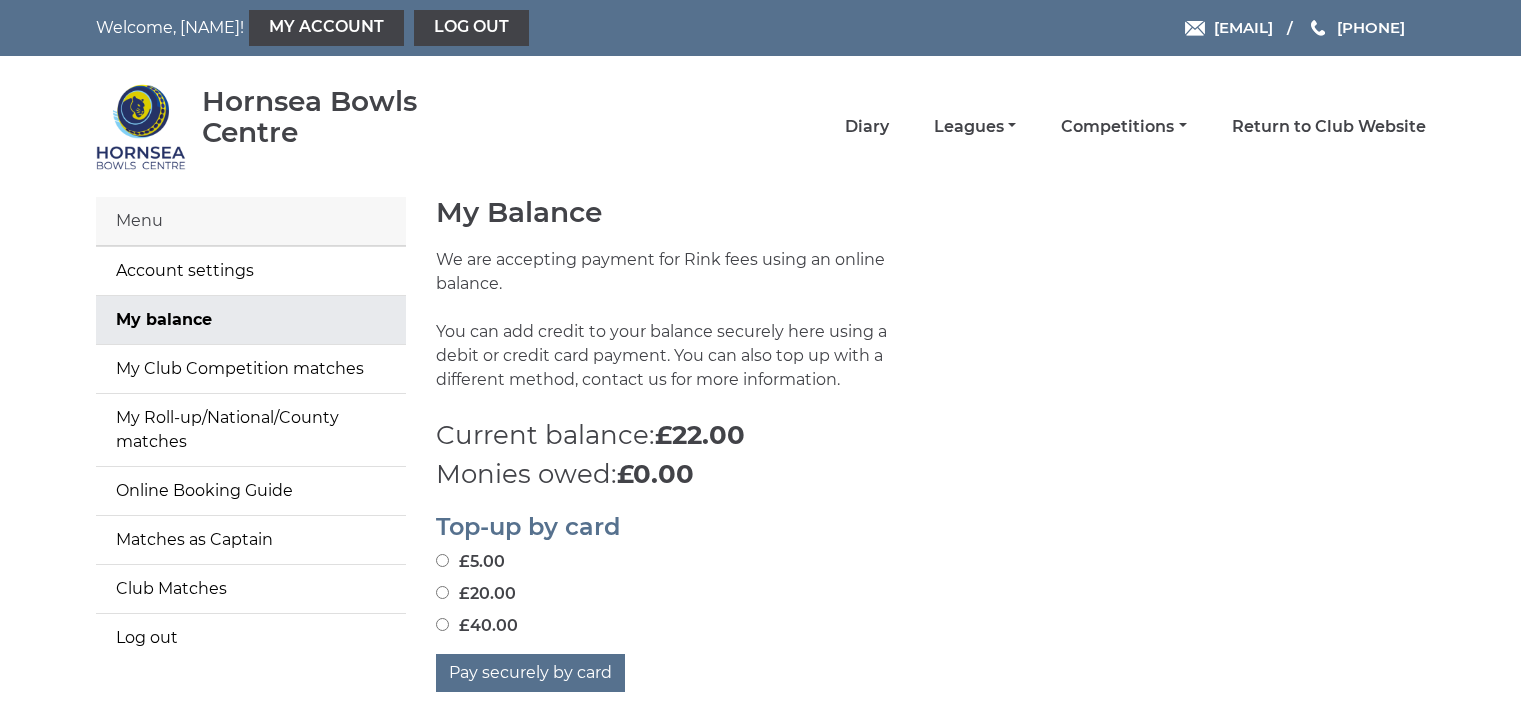 scroll, scrollTop: 0, scrollLeft: 0, axis: both 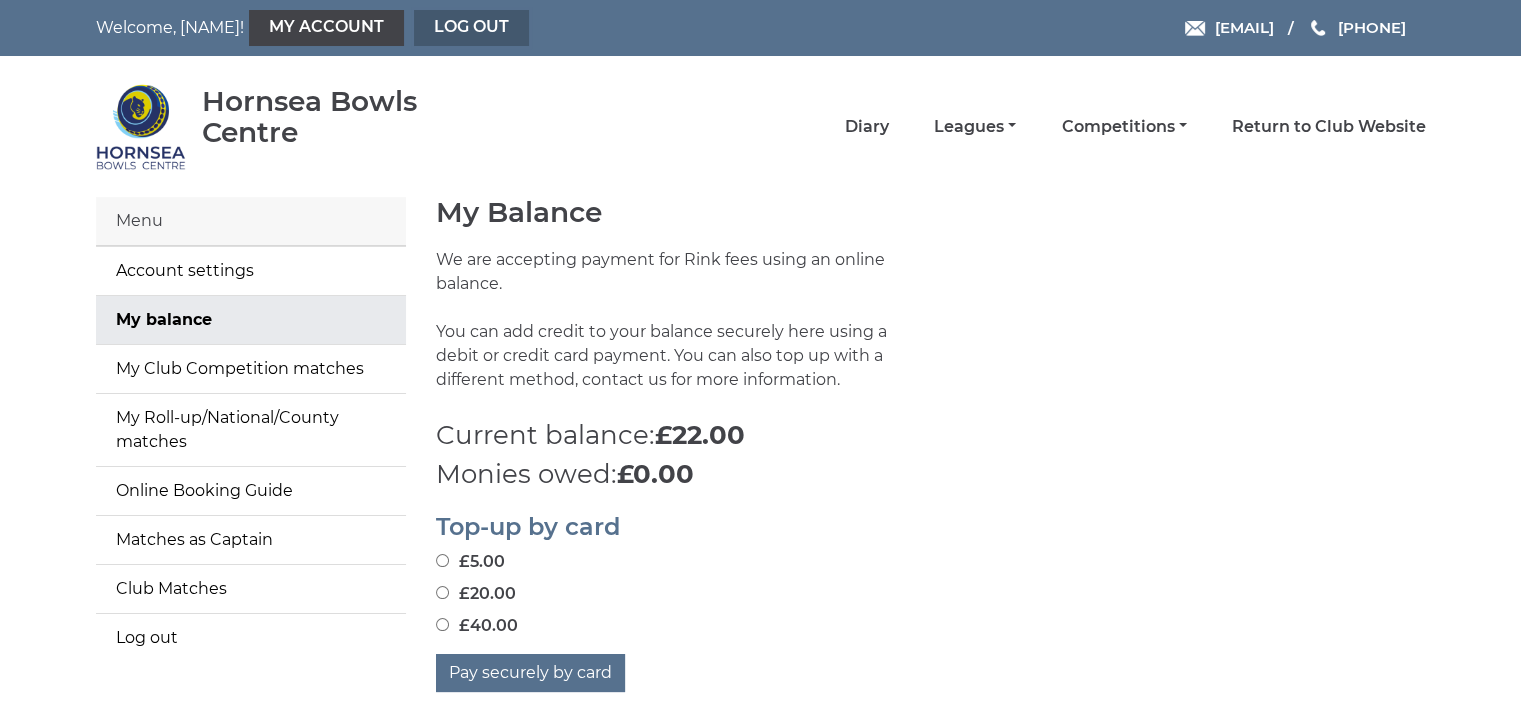 click on "Log out" at bounding box center [471, 28] 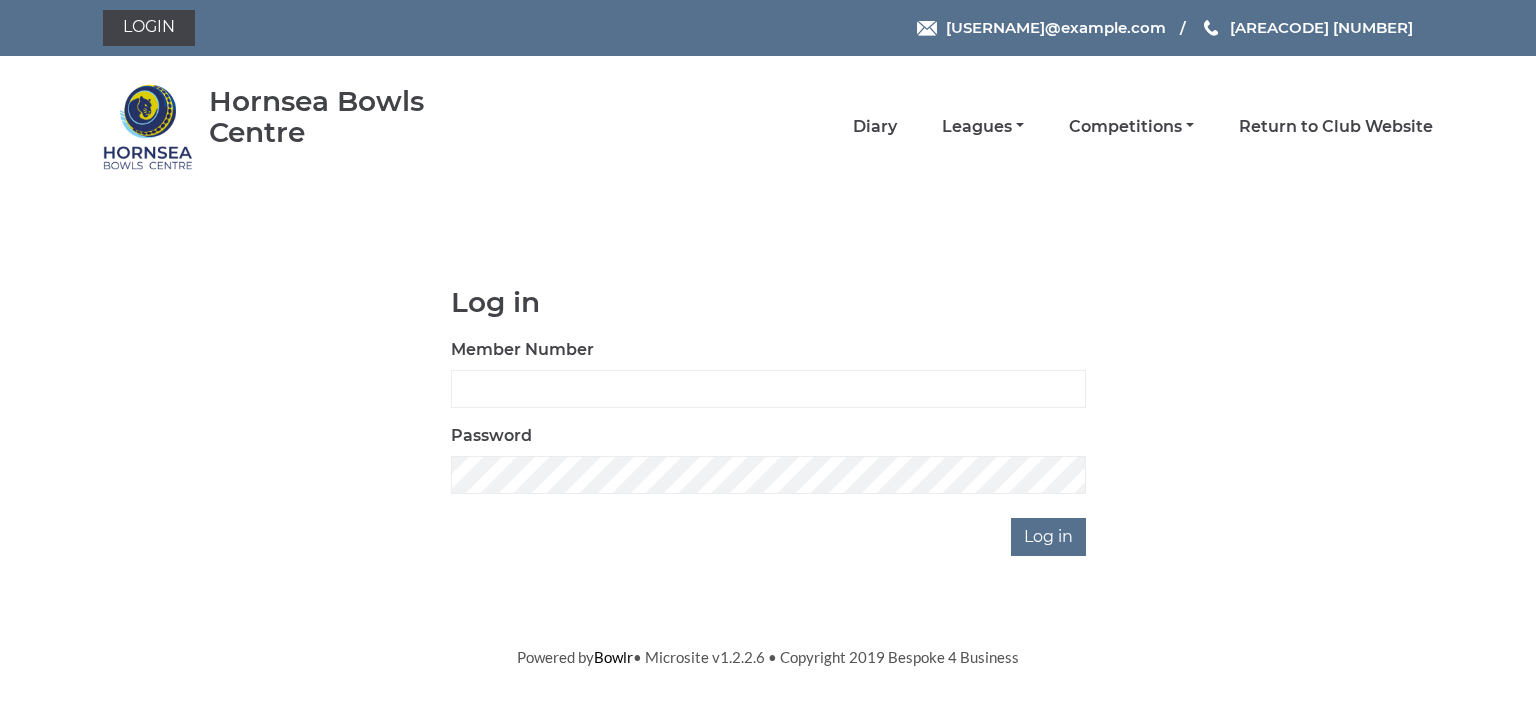 scroll, scrollTop: 0, scrollLeft: 0, axis: both 